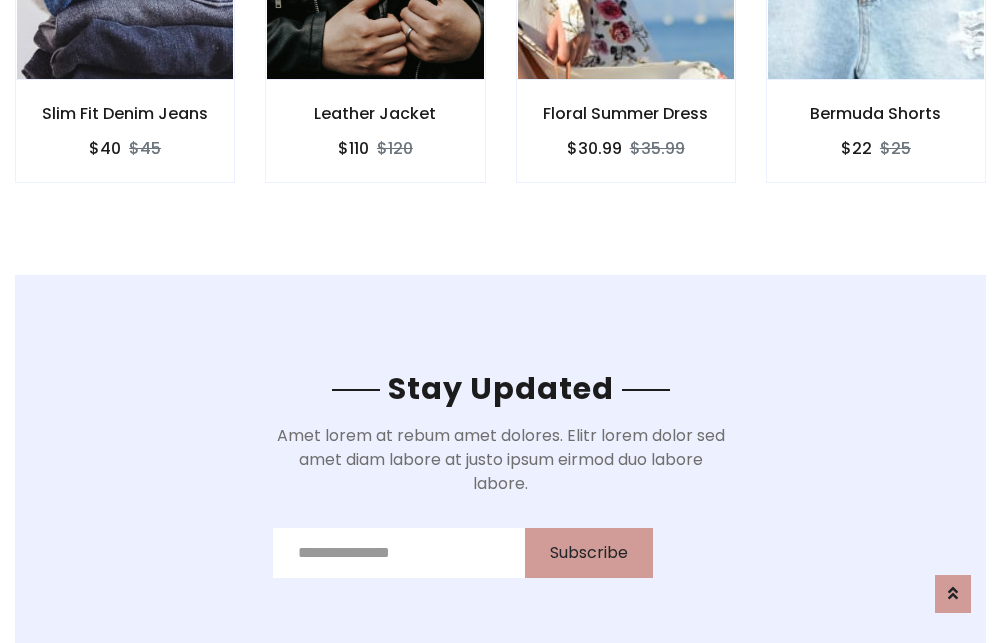scroll, scrollTop: 3012, scrollLeft: 0, axis: vertical 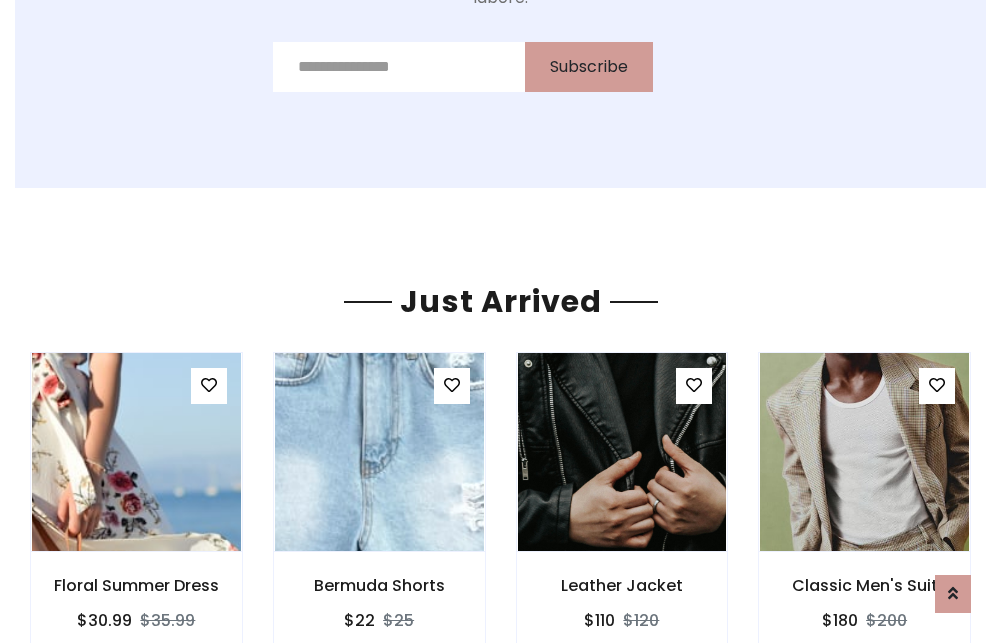 click on "Floral Summer Dress
$30.99
$35.99" at bounding box center (626, -441) 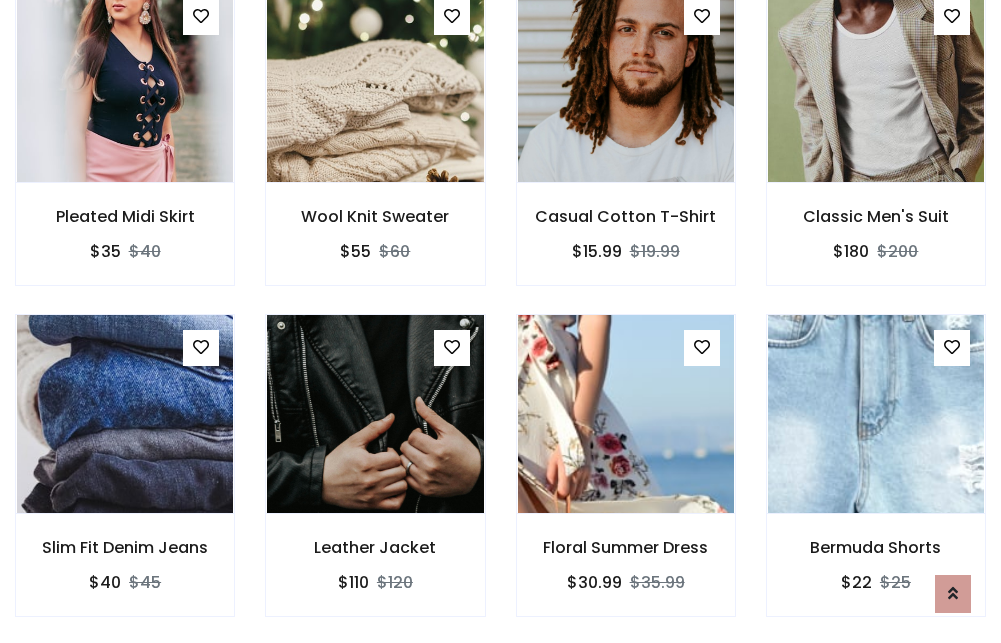 scroll, scrollTop: 2090, scrollLeft: 0, axis: vertical 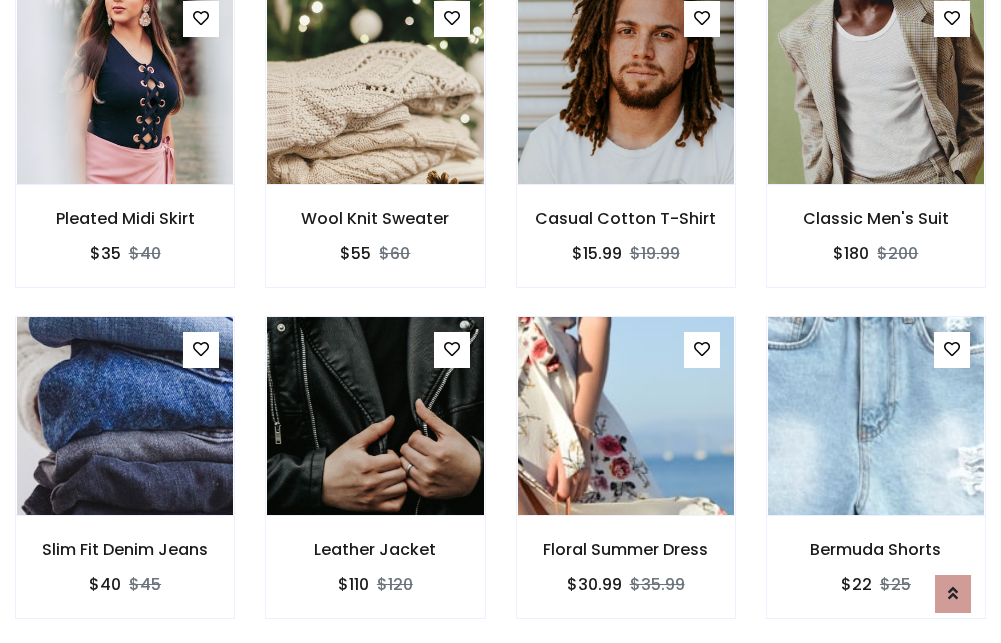 click on "Floral Summer Dress
$30.99
$35.99" at bounding box center (626, 481) 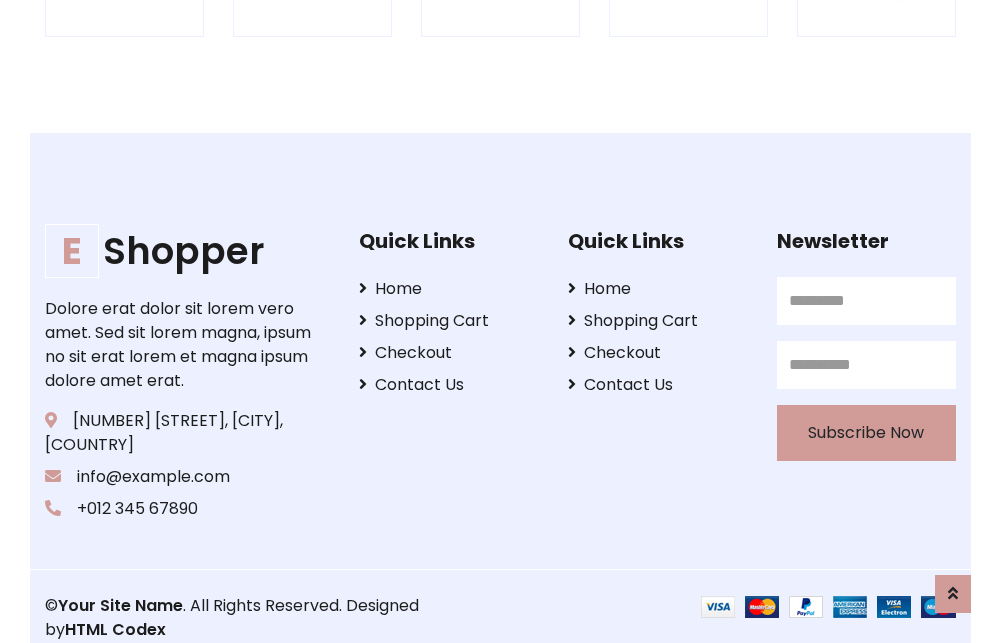 scroll, scrollTop: 3807, scrollLeft: 0, axis: vertical 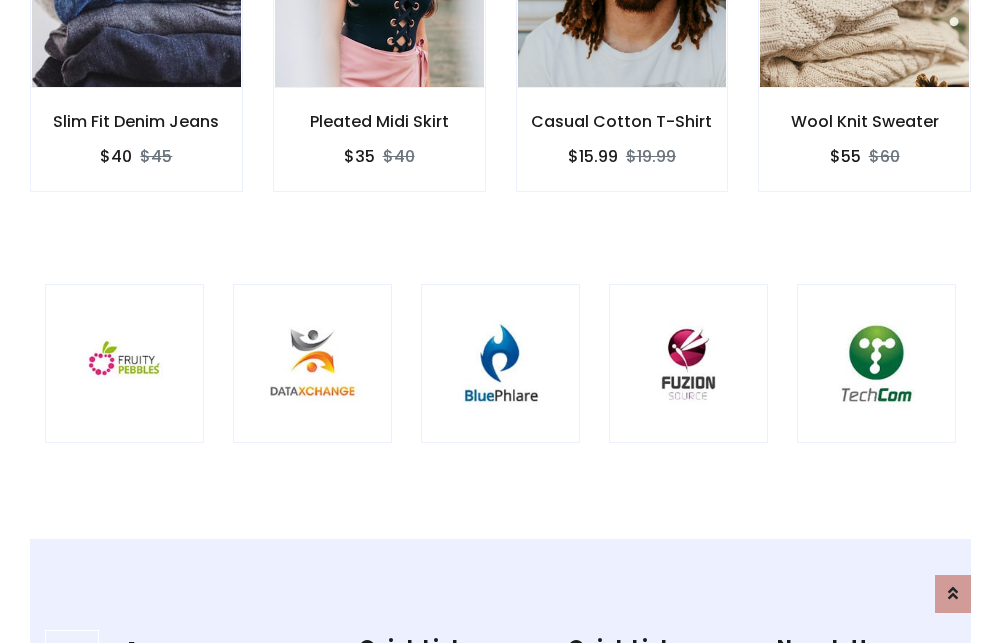 click at bounding box center (500, 363) 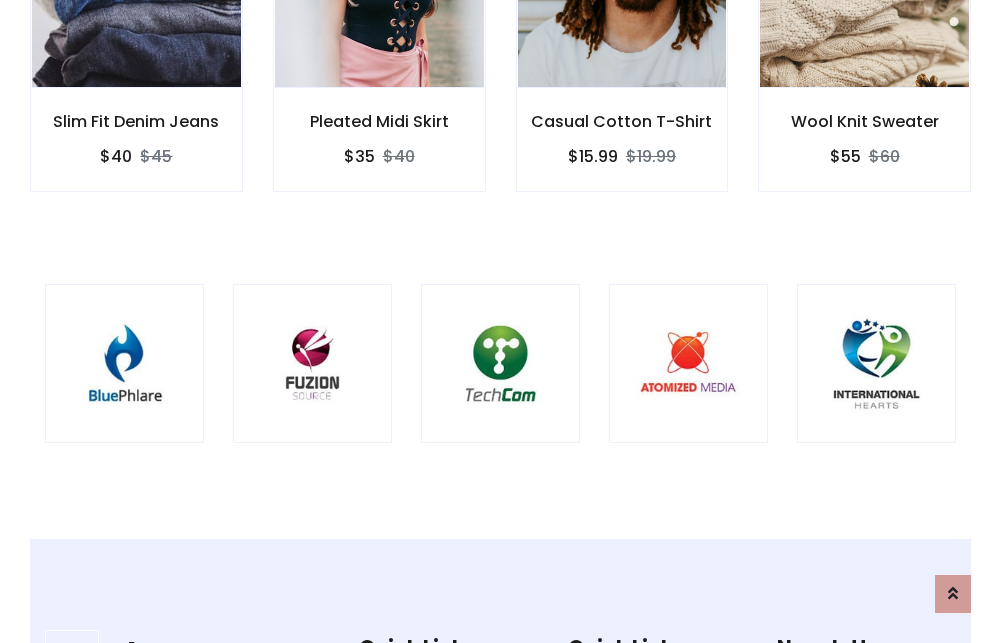 click at bounding box center (500, 363) 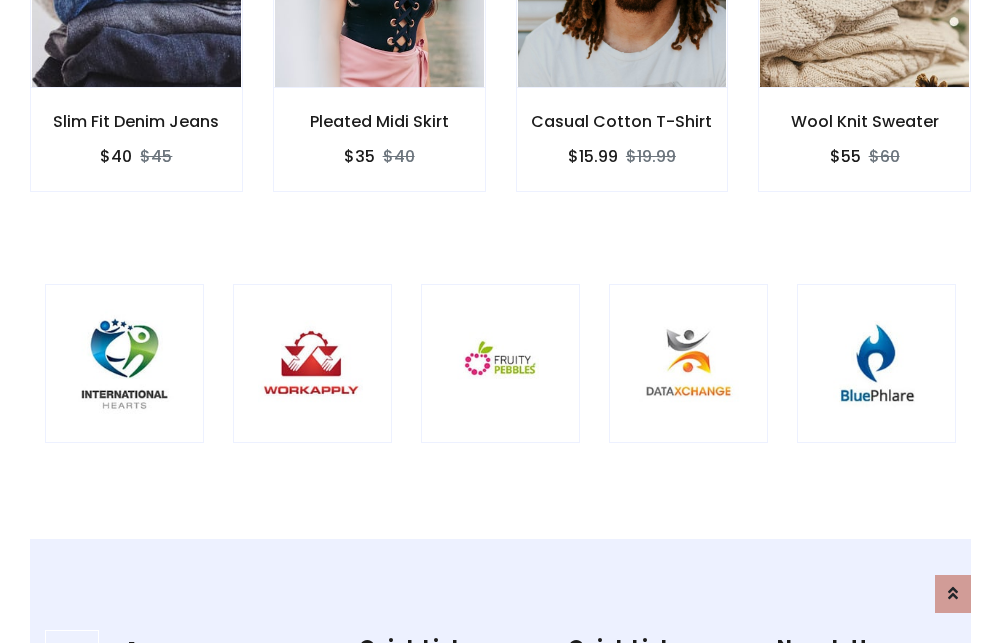 click at bounding box center [500, 363] 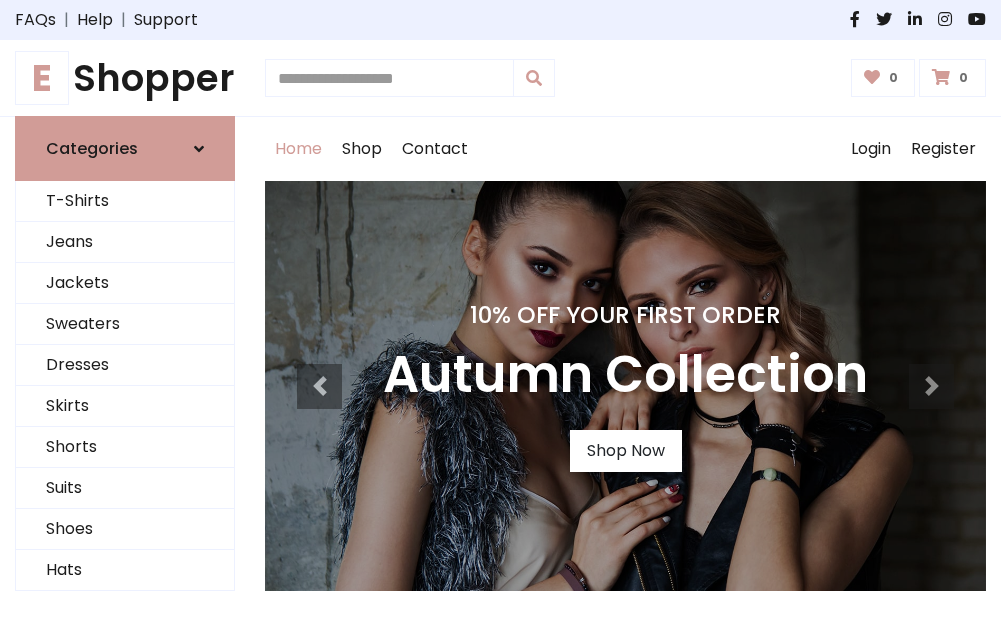 scroll, scrollTop: 0, scrollLeft: 0, axis: both 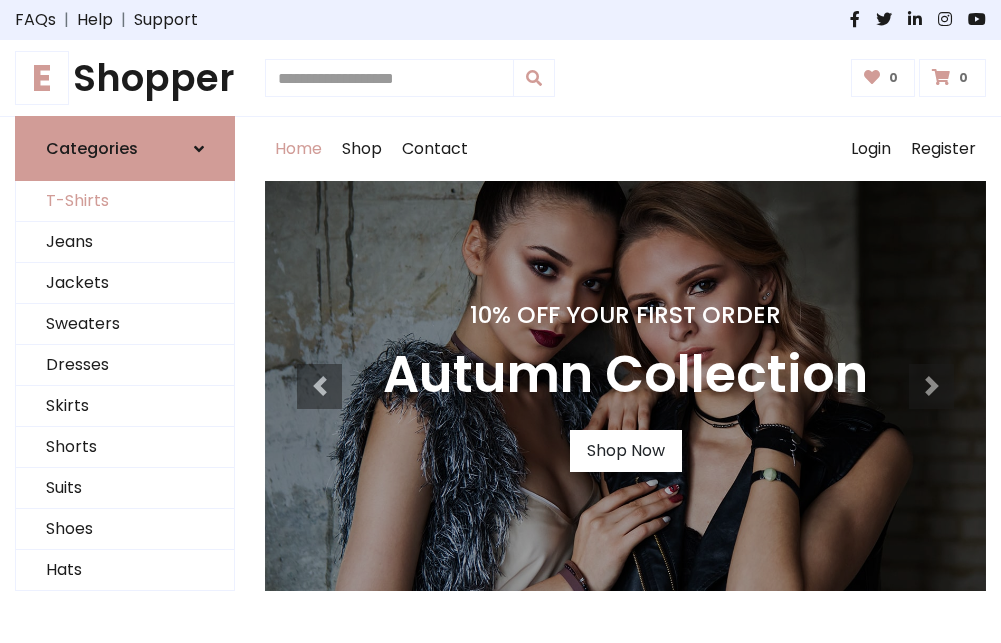click on "T-Shirts" at bounding box center (125, 201) 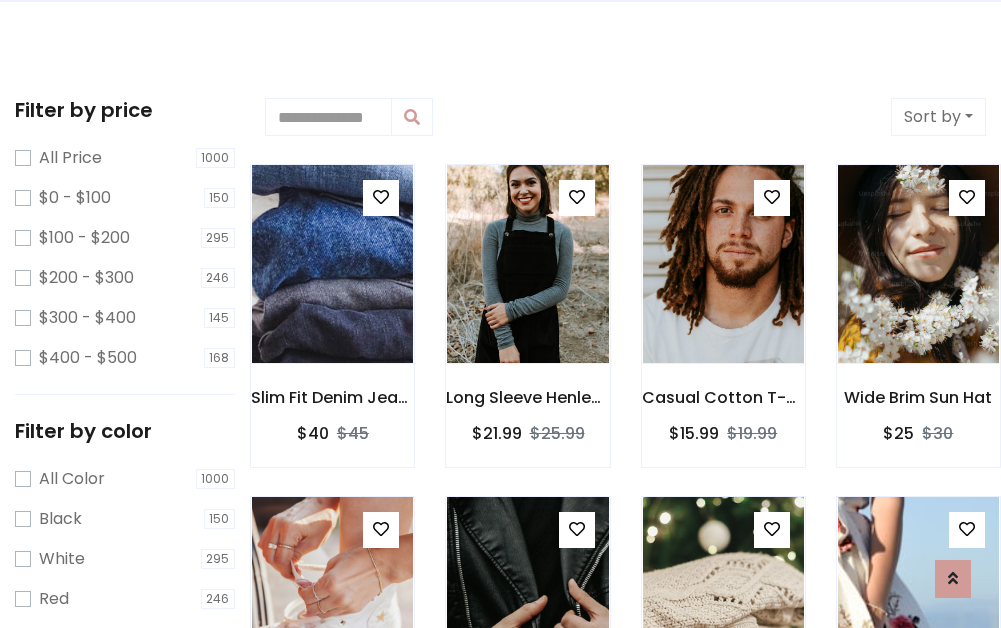 scroll, scrollTop: 0, scrollLeft: 0, axis: both 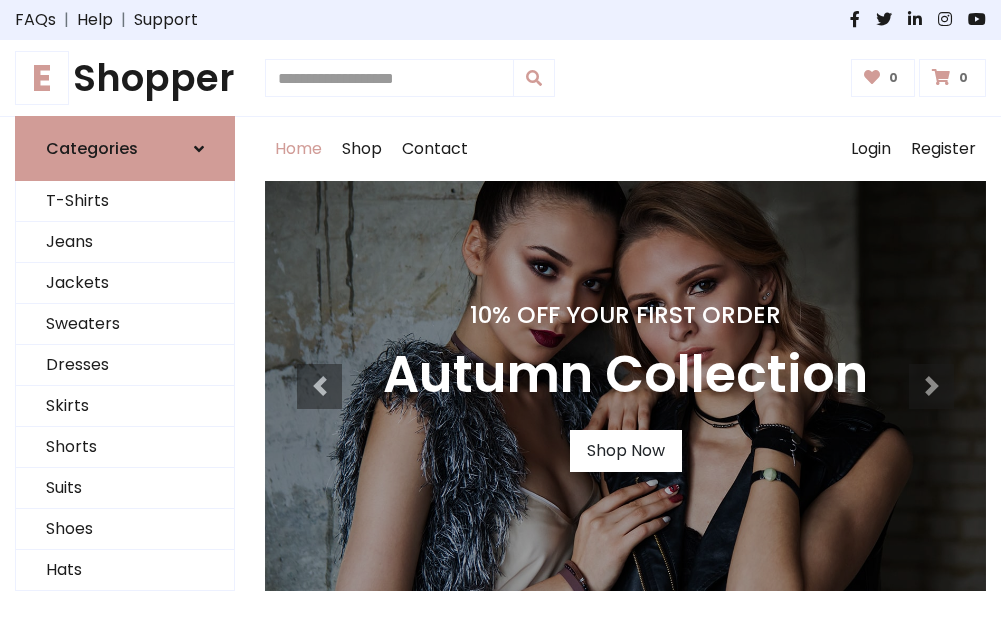 click on "E Shopper" at bounding box center [125, 78] 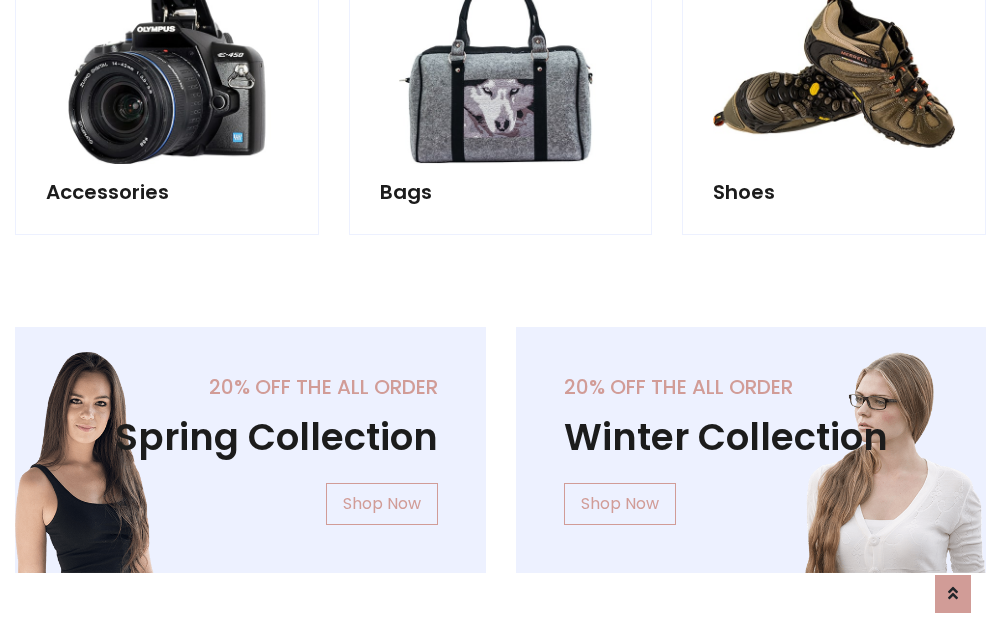 scroll, scrollTop: 1943, scrollLeft: 0, axis: vertical 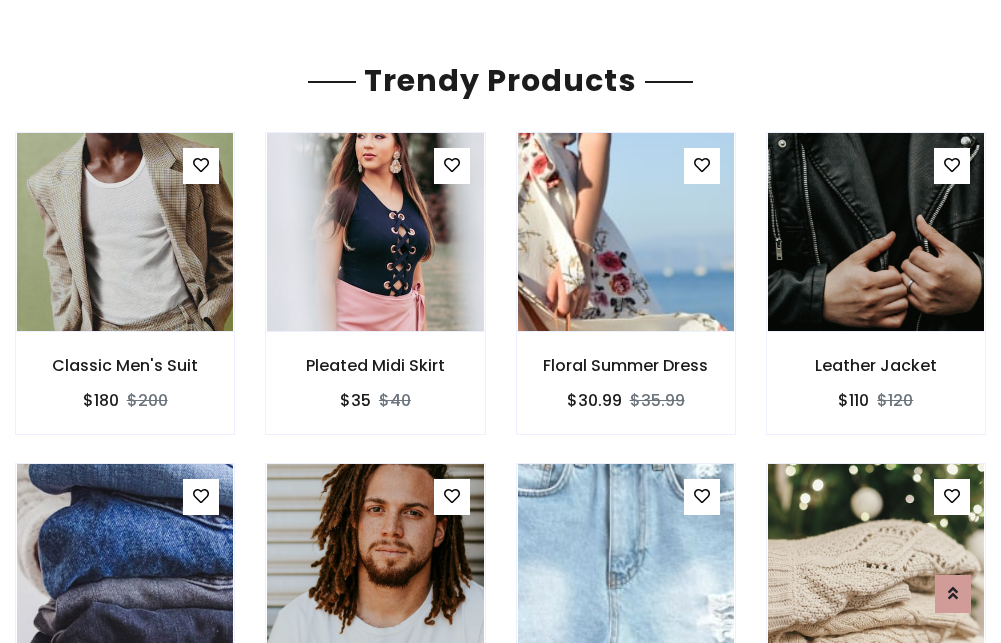 click on "Shop" at bounding box center [362, -1794] 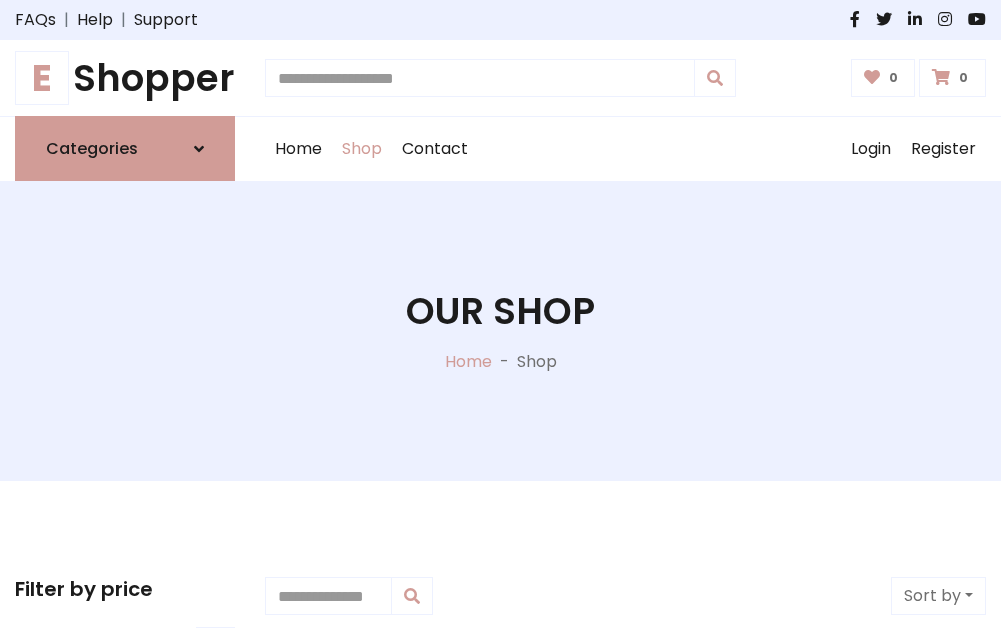 scroll, scrollTop: 0, scrollLeft: 0, axis: both 